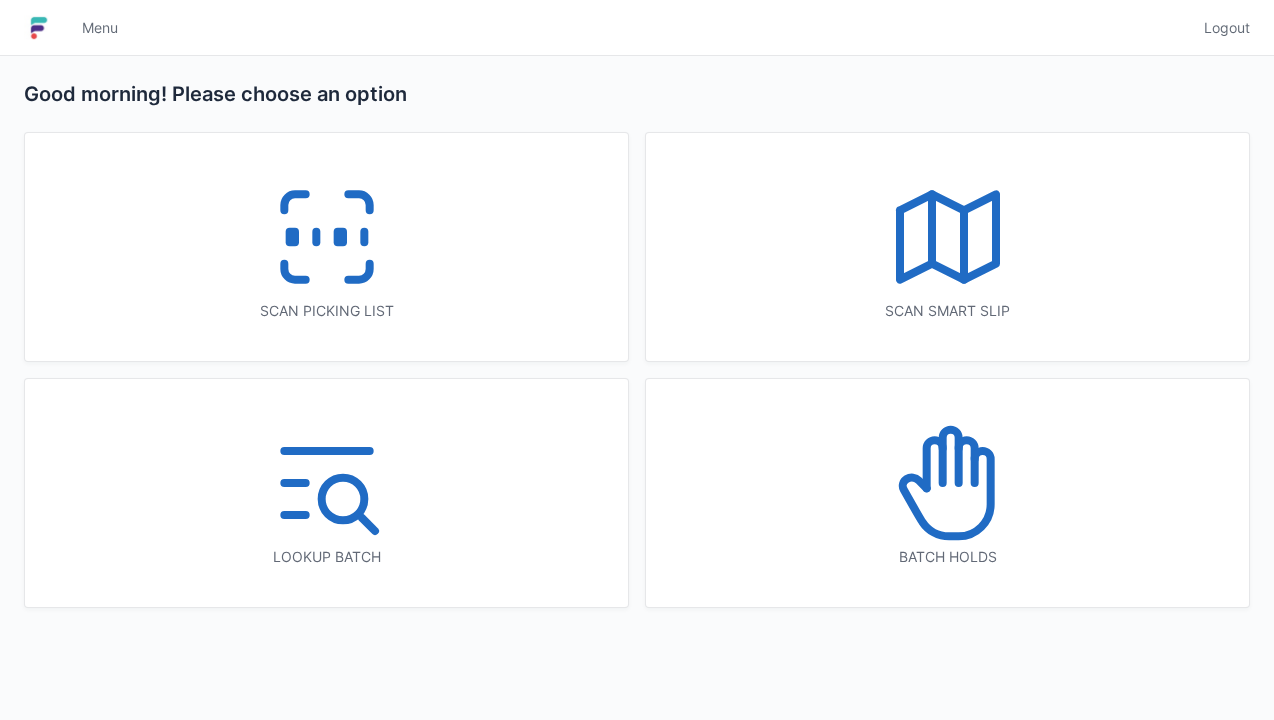scroll, scrollTop: 0, scrollLeft: 0, axis: both 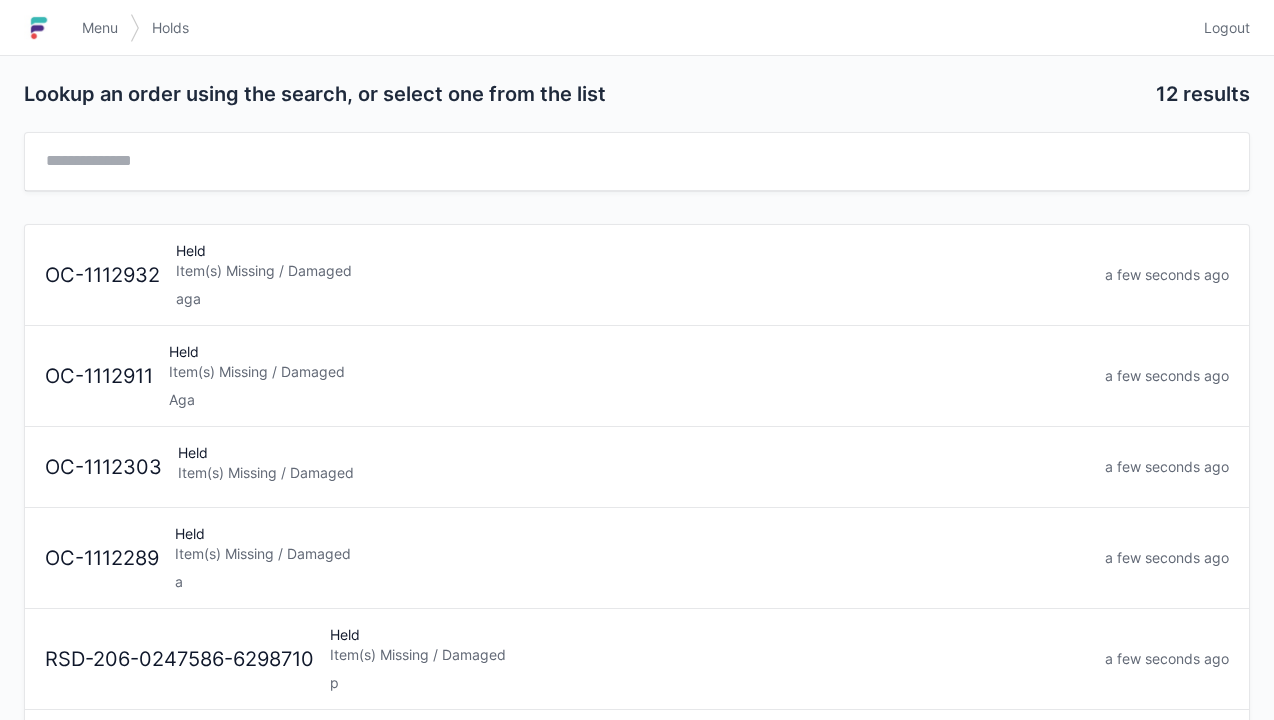 click on "aga" at bounding box center (632, 299) 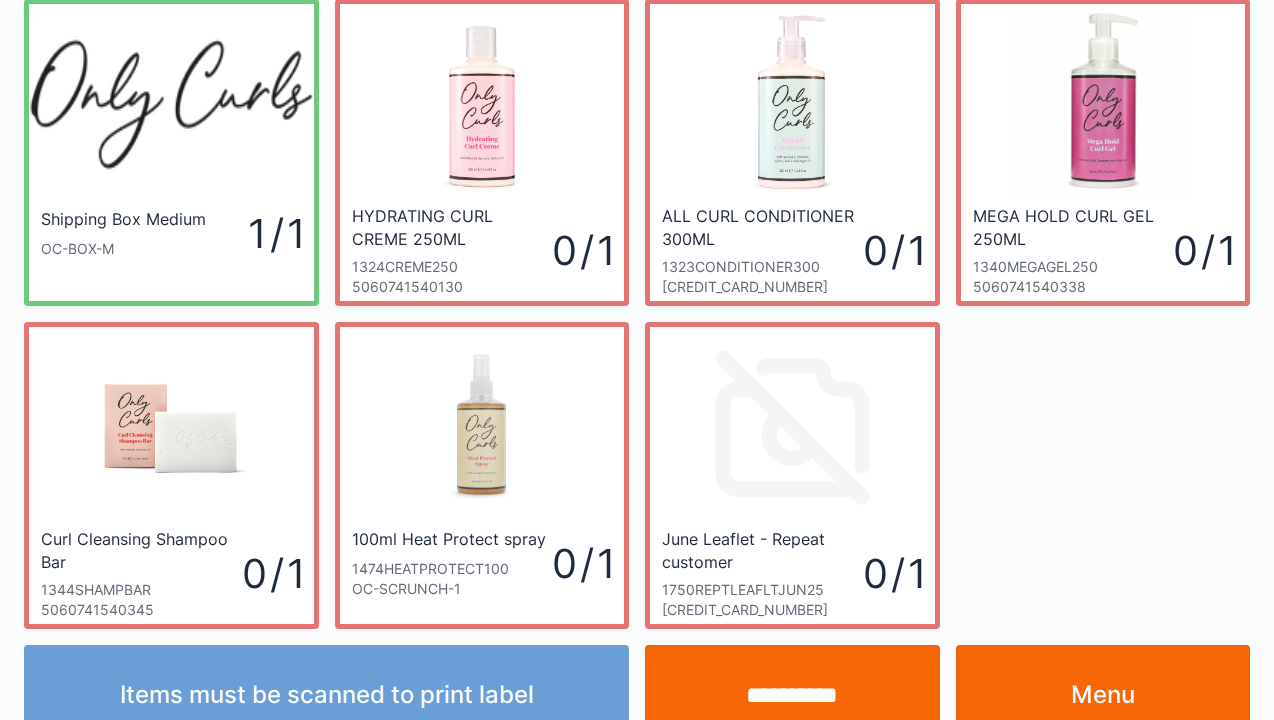 scroll, scrollTop: 116, scrollLeft: 0, axis: vertical 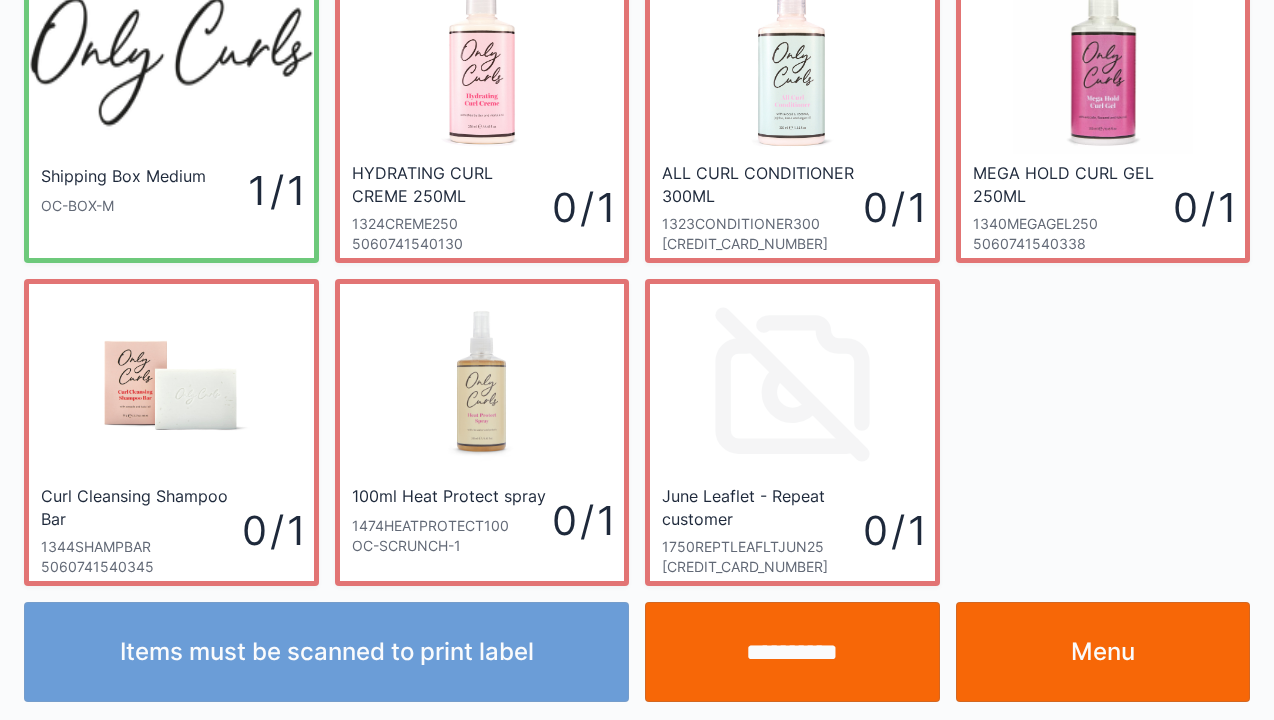 click on "Menu" at bounding box center [1103, 652] 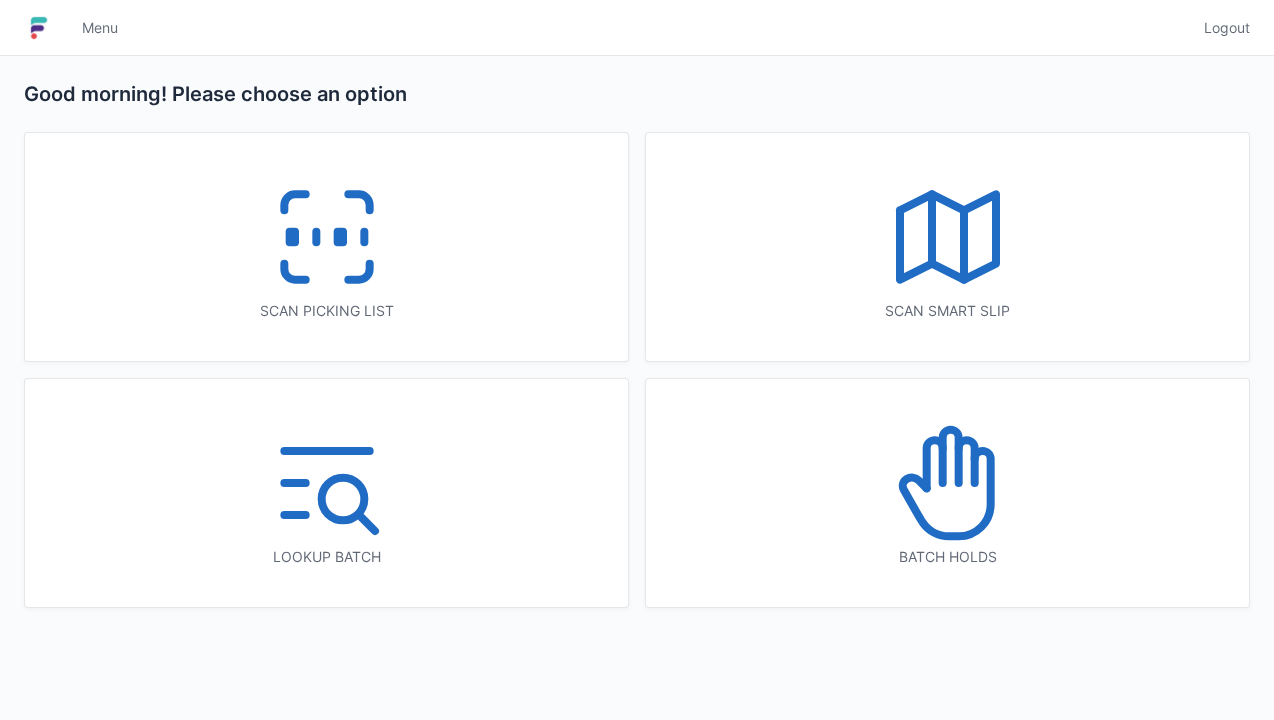scroll, scrollTop: 0, scrollLeft: 0, axis: both 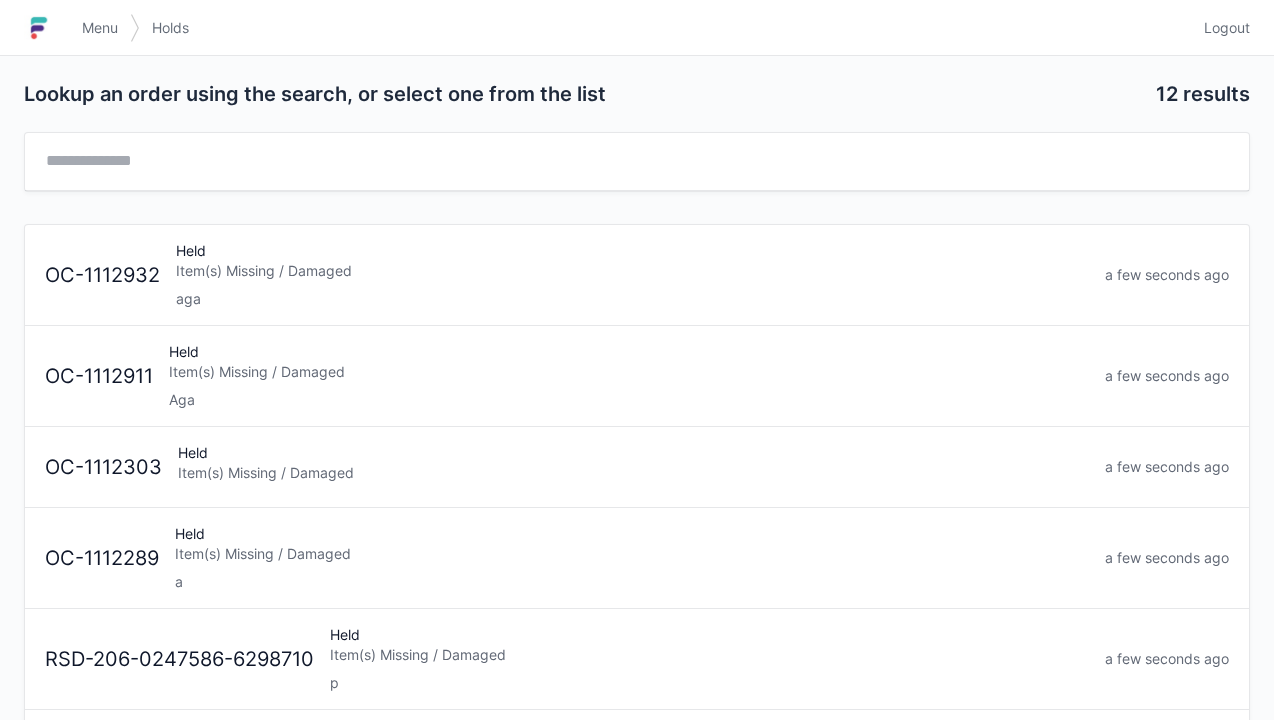 click on "Item(s) Missing / Damaged" at bounding box center [632, 554] 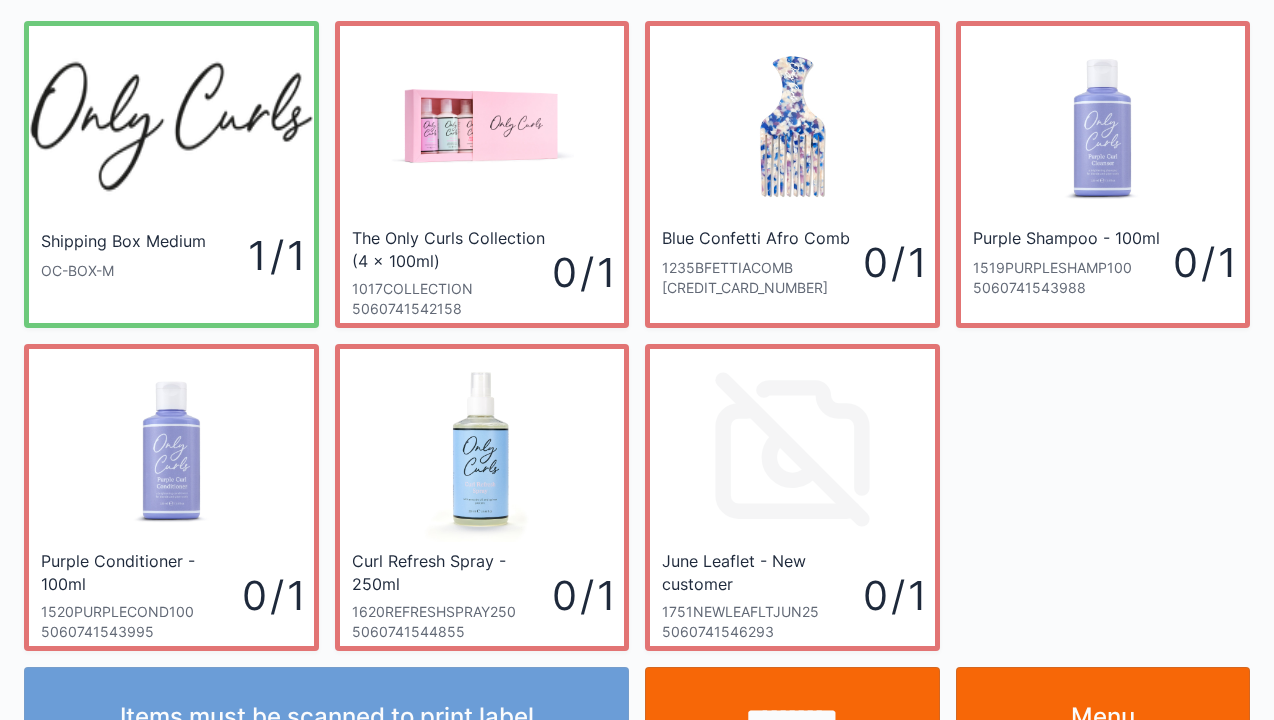 scroll, scrollTop: 116, scrollLeft: 0, axis: vertical 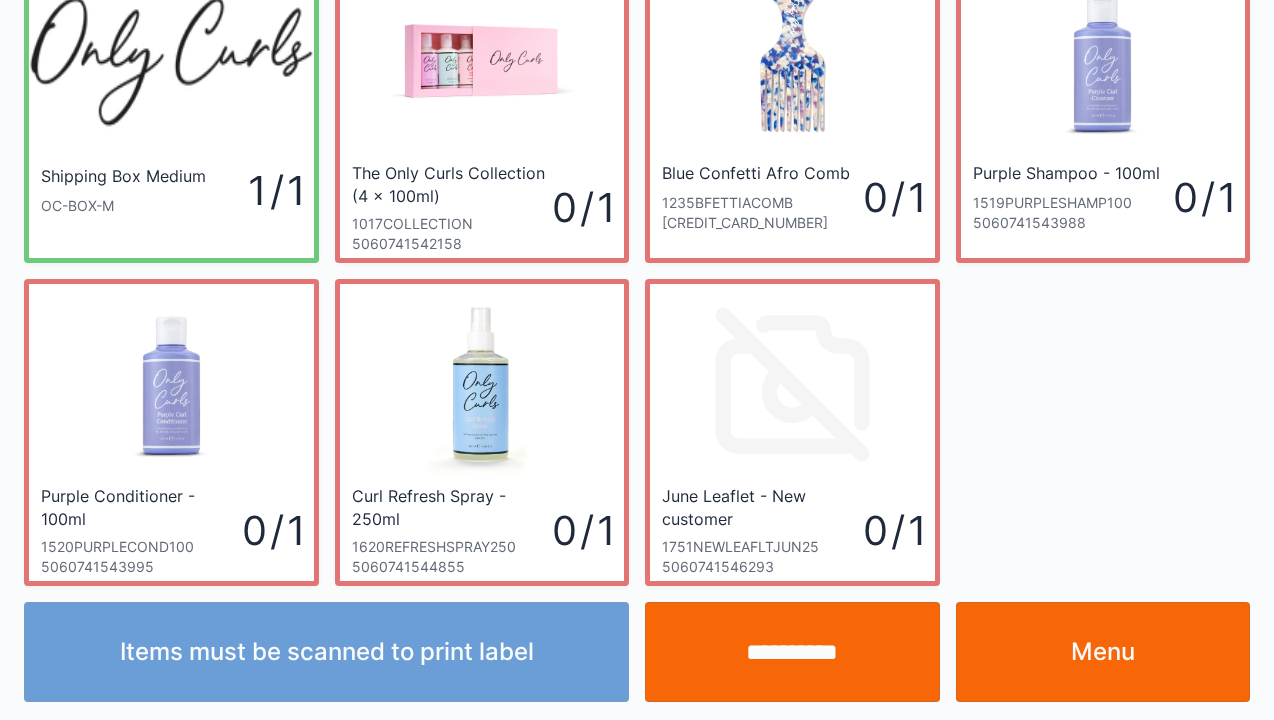 click on "**********" at bounding box center [792, 652] 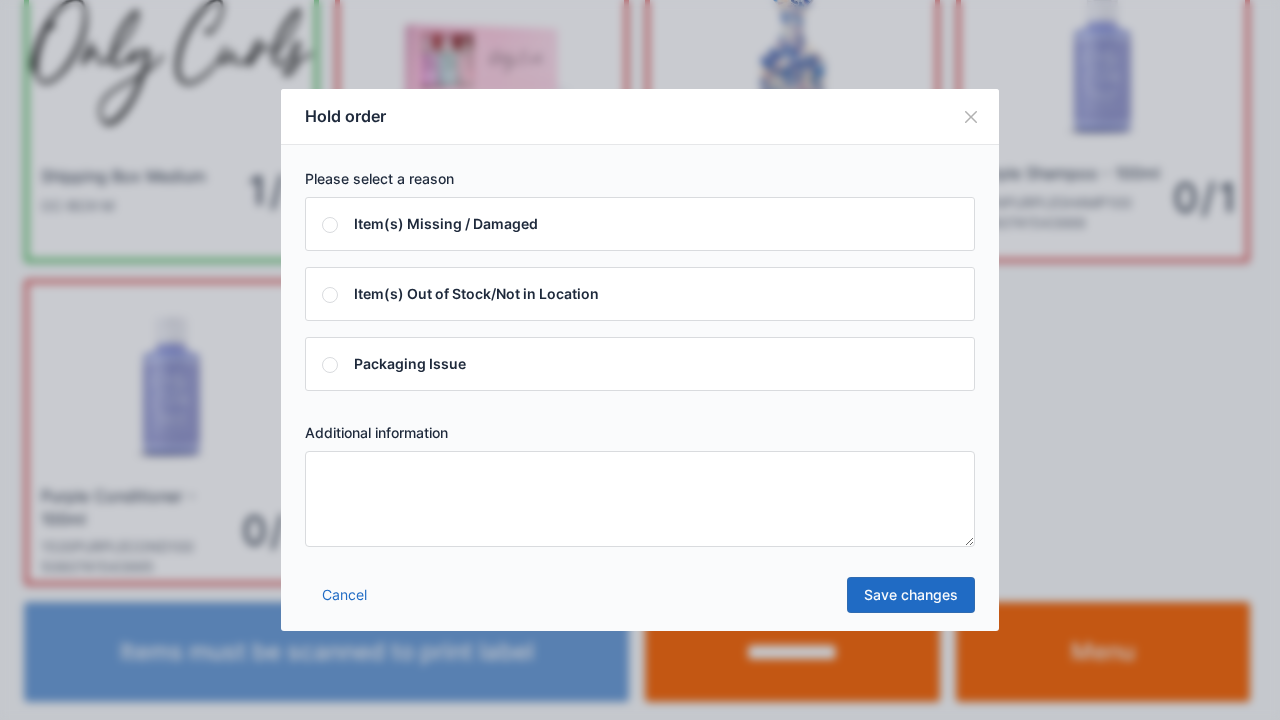 click on "Hold order Please select a reason Item(s) Missing / Damaged Item(s) Out of Stock/Not in Location Packaging Issue Additional information  Cancel  Save changes" at bounding box center [640, 360] 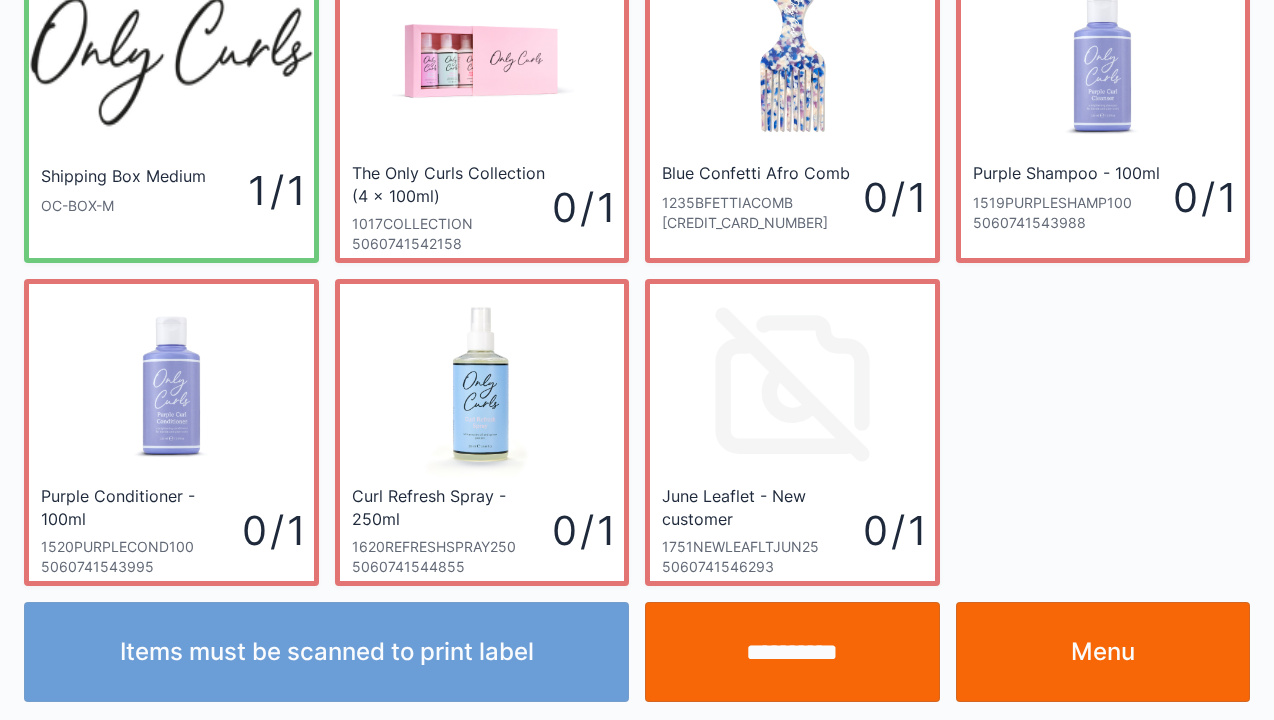 click on "Menu" at bounding box center (1103, 652) 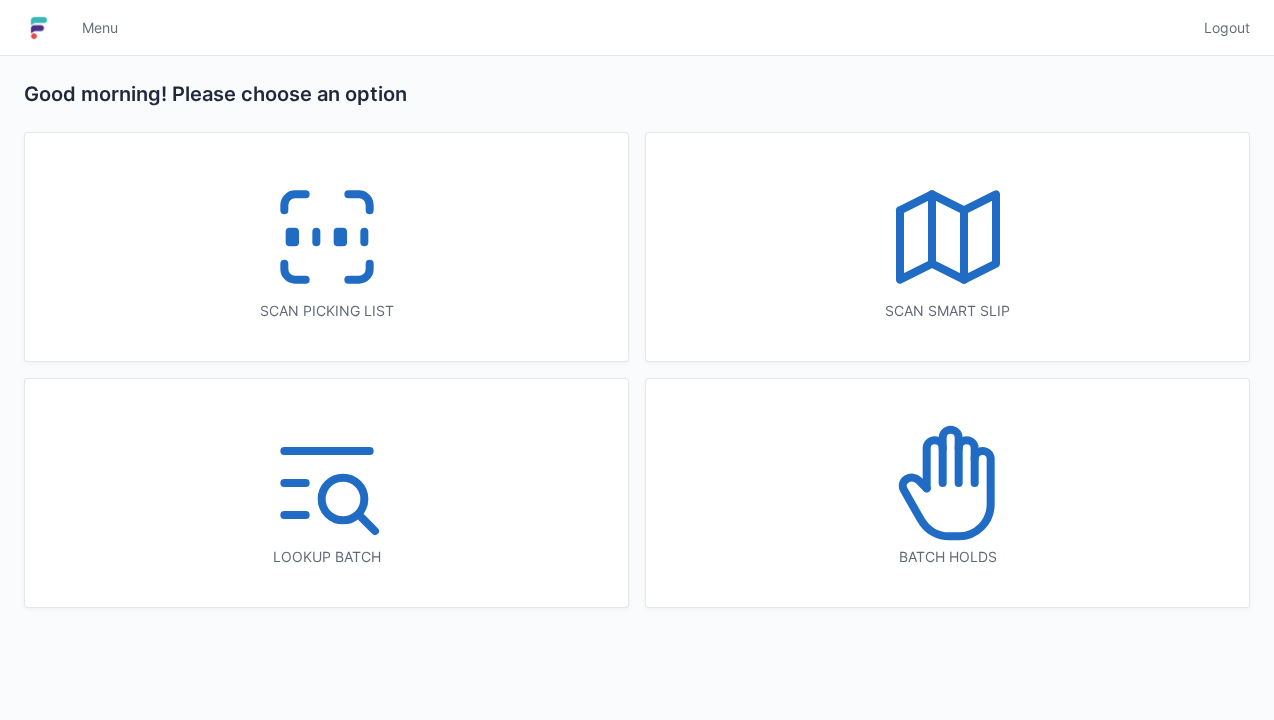 scroll, scrollTop: 0, scrollLeft: 0, axis: both 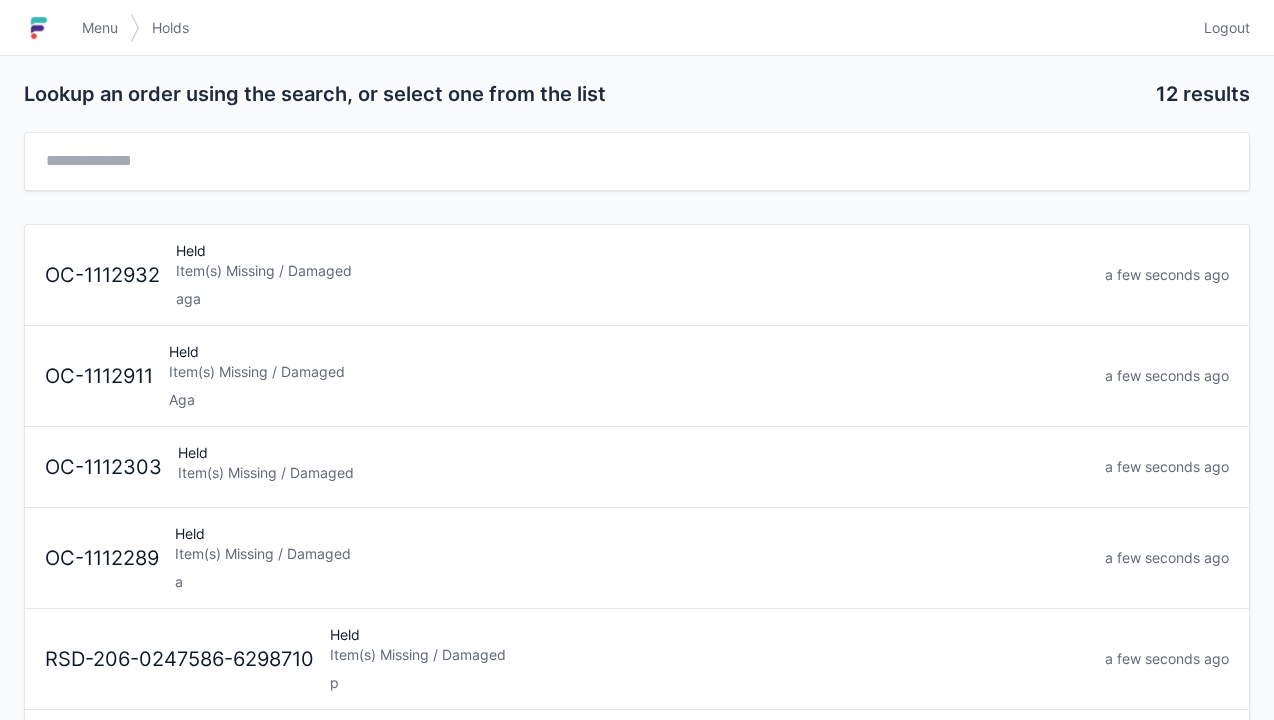click on "Item(s) Missing / Damaged" at bounding box center (629, 372) 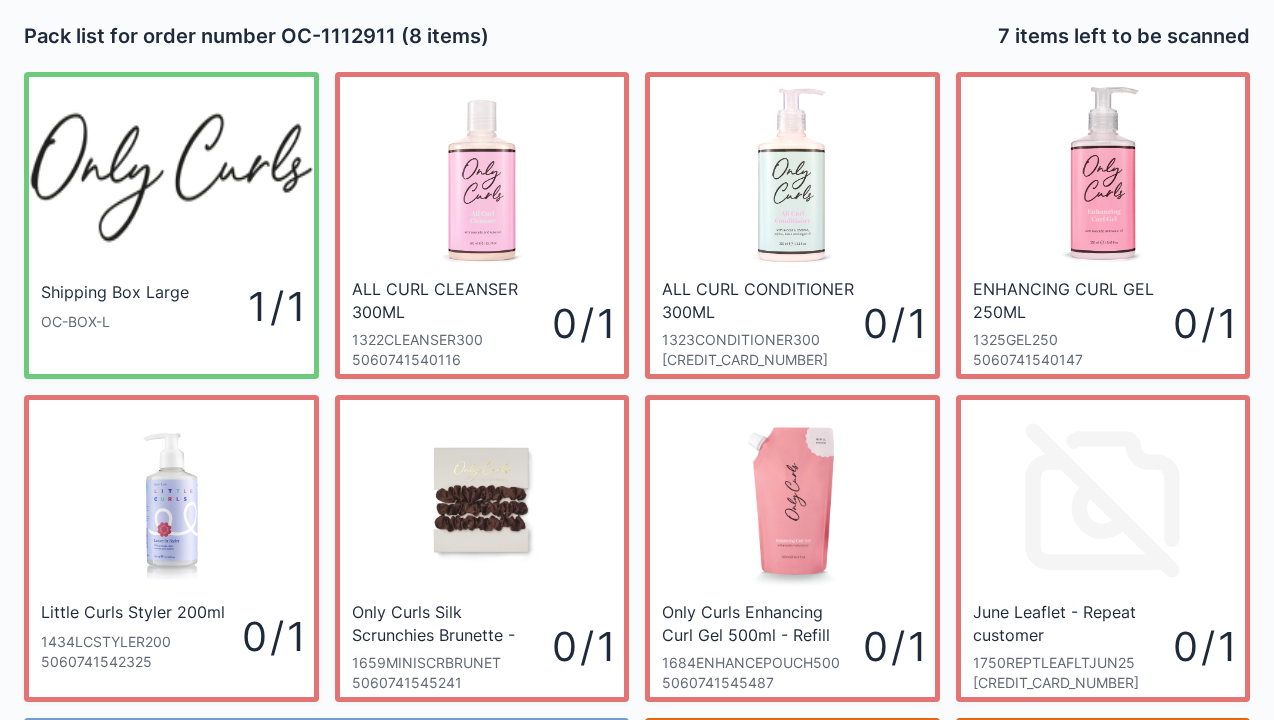 scroll, scrollTop: 116, scrollLeft: 0, axis: vertical 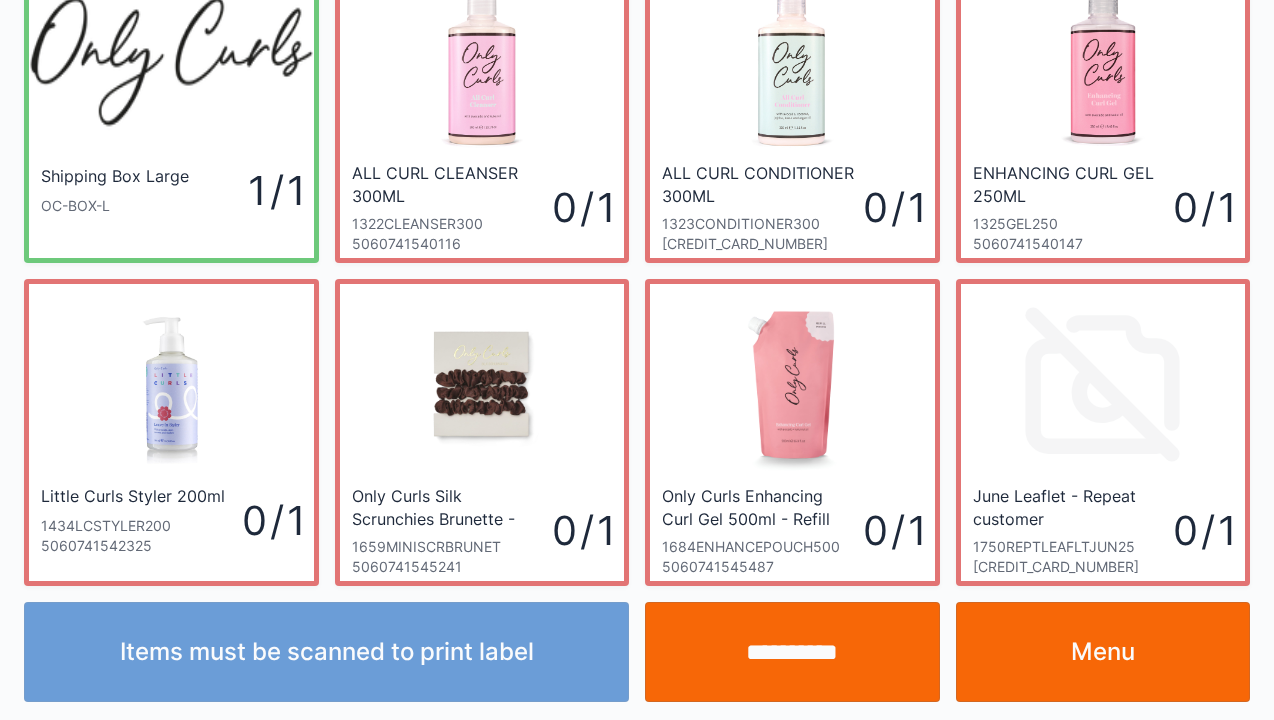 click on "Menu" at bounding box center [1103, 652] 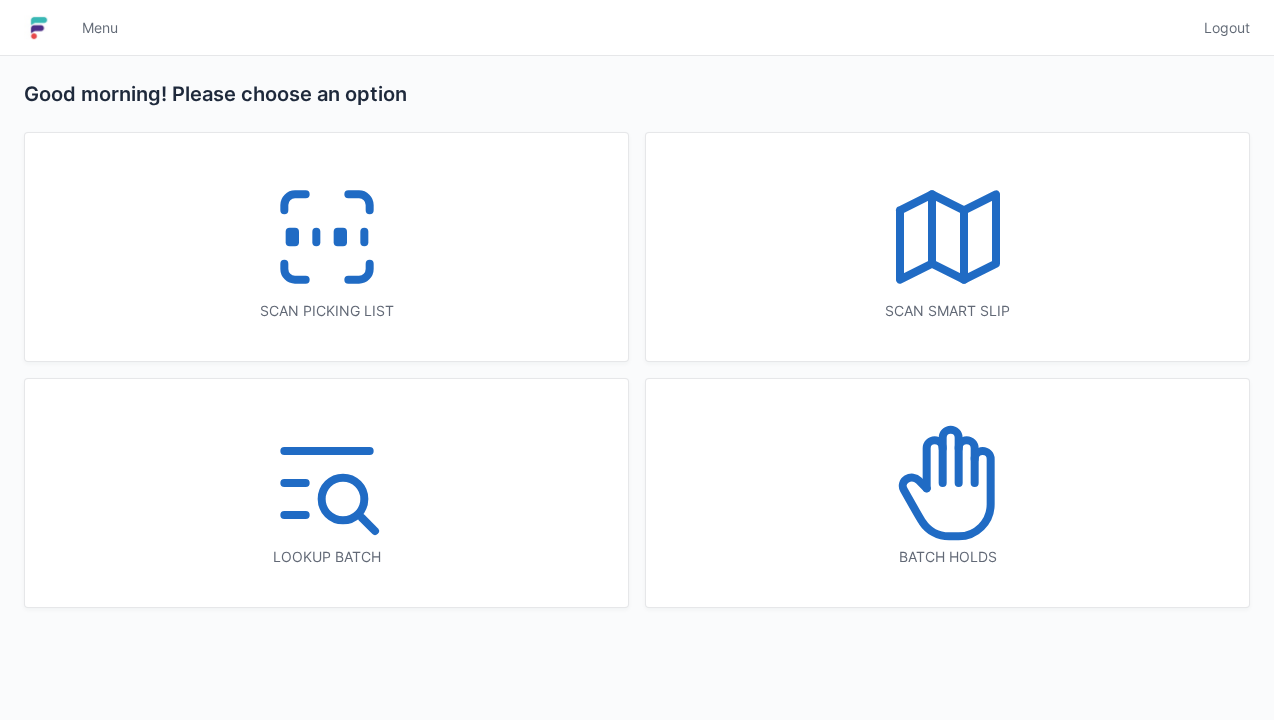 scroll, scrollTop: 0, scrollLeft: 0, axis: both 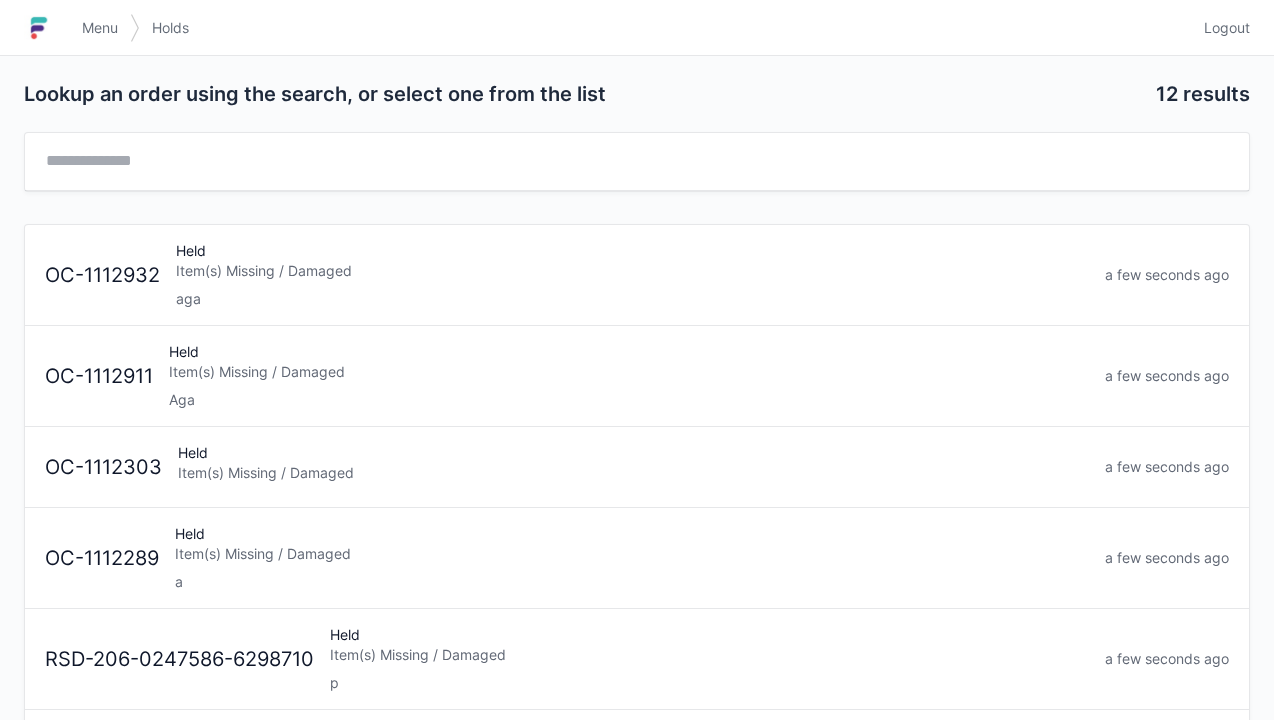 click on "Item(s) Missing / Damaged" at bounding box center [633, 473] 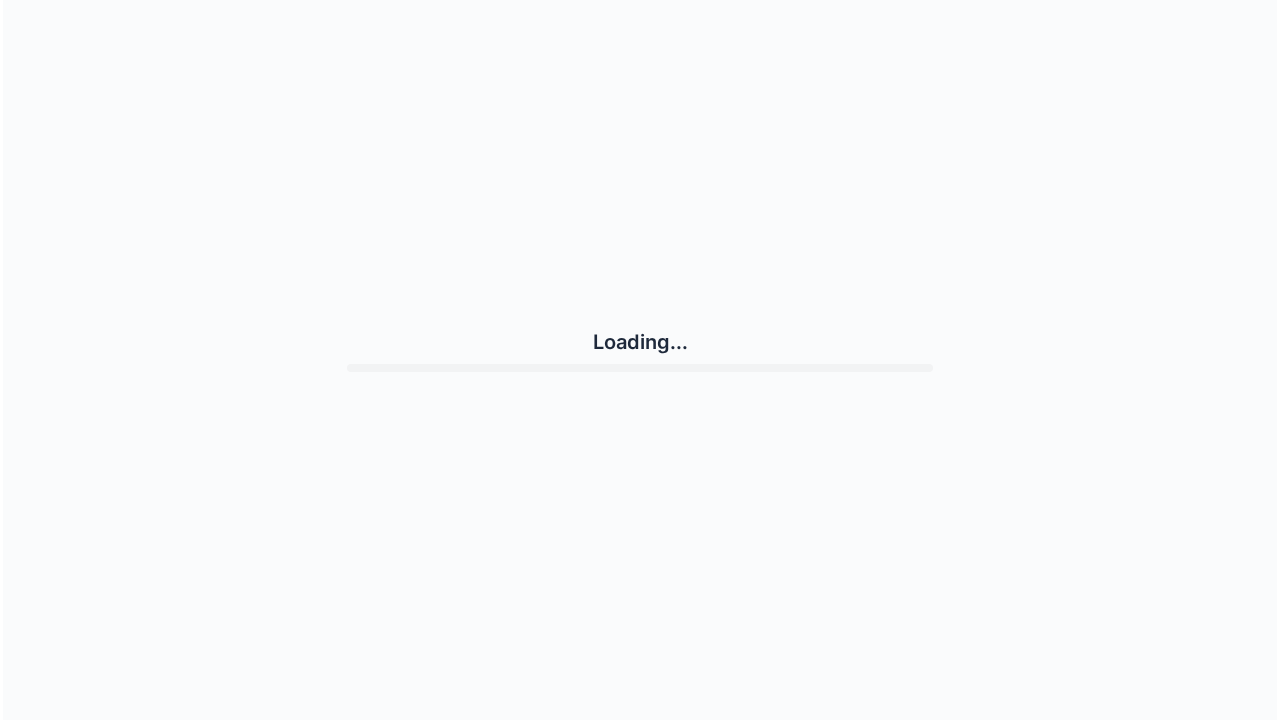 scroll, scrollTop: 0, scrollLeft: 0, axis: both 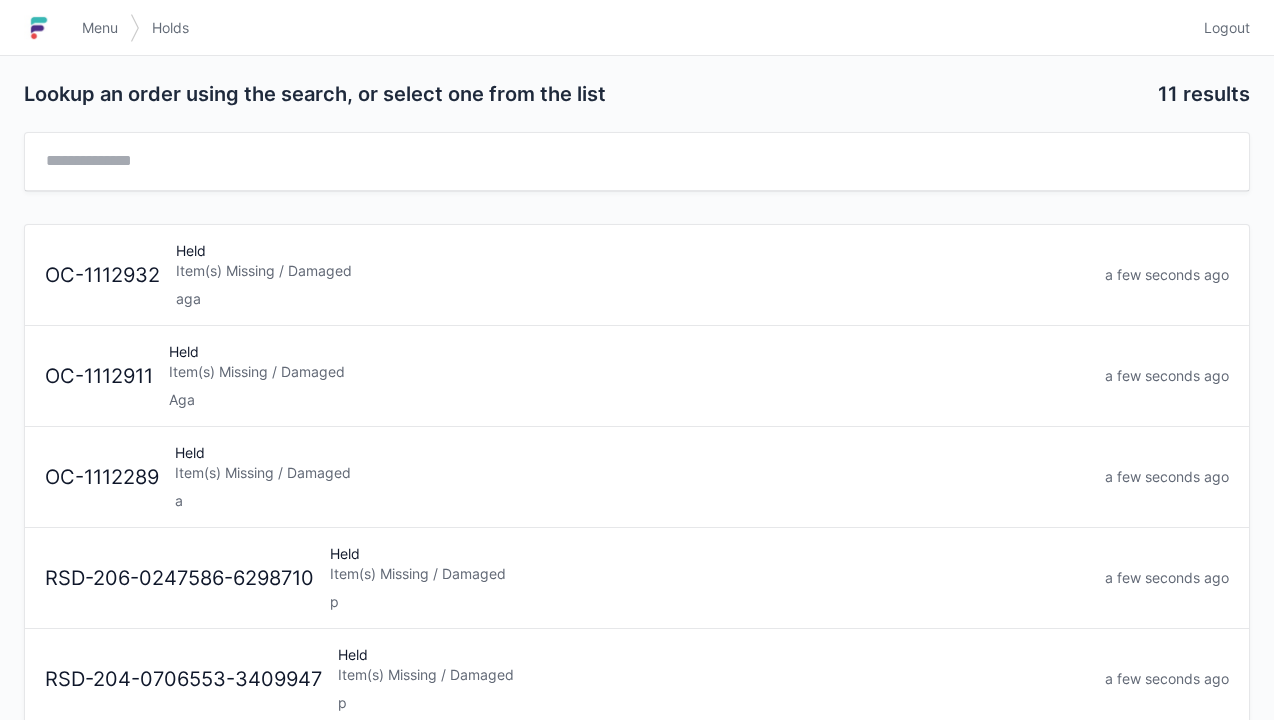 click on "Item(s) Missing / Damaged" at bounding box center (632, 473) 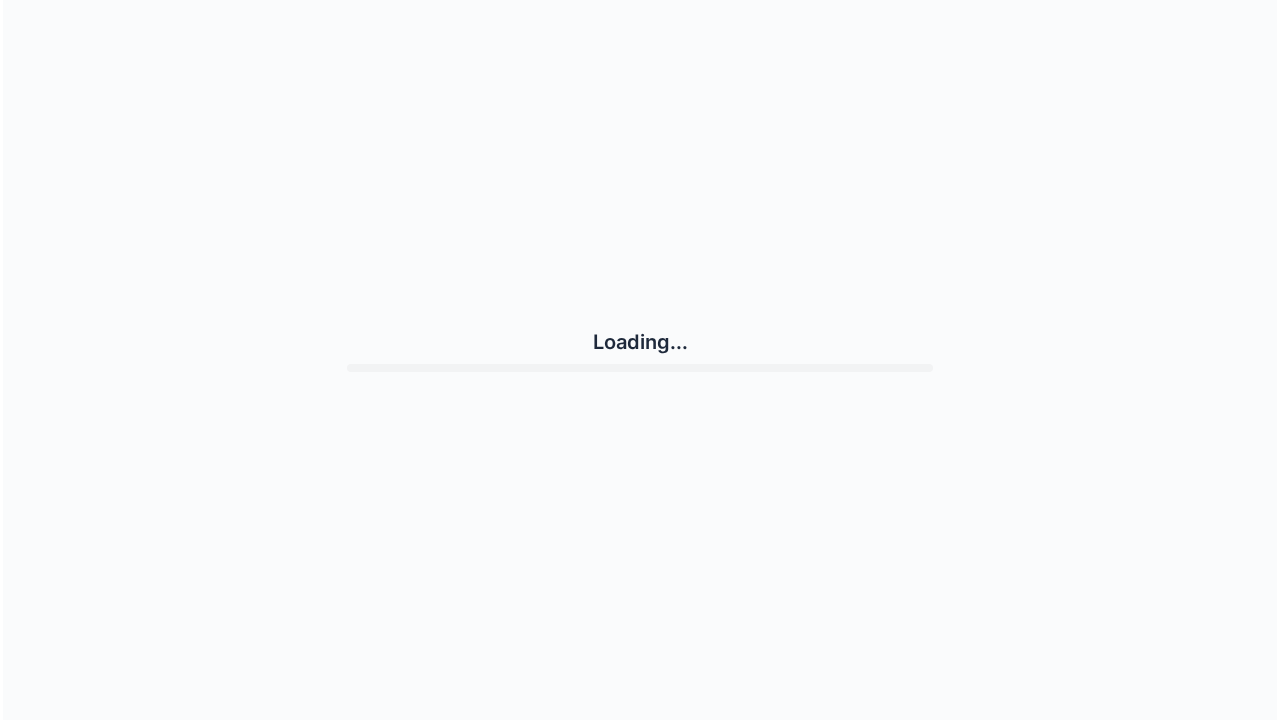 scroll, scrollTop: 0, scrollLeft: 0, axis: both 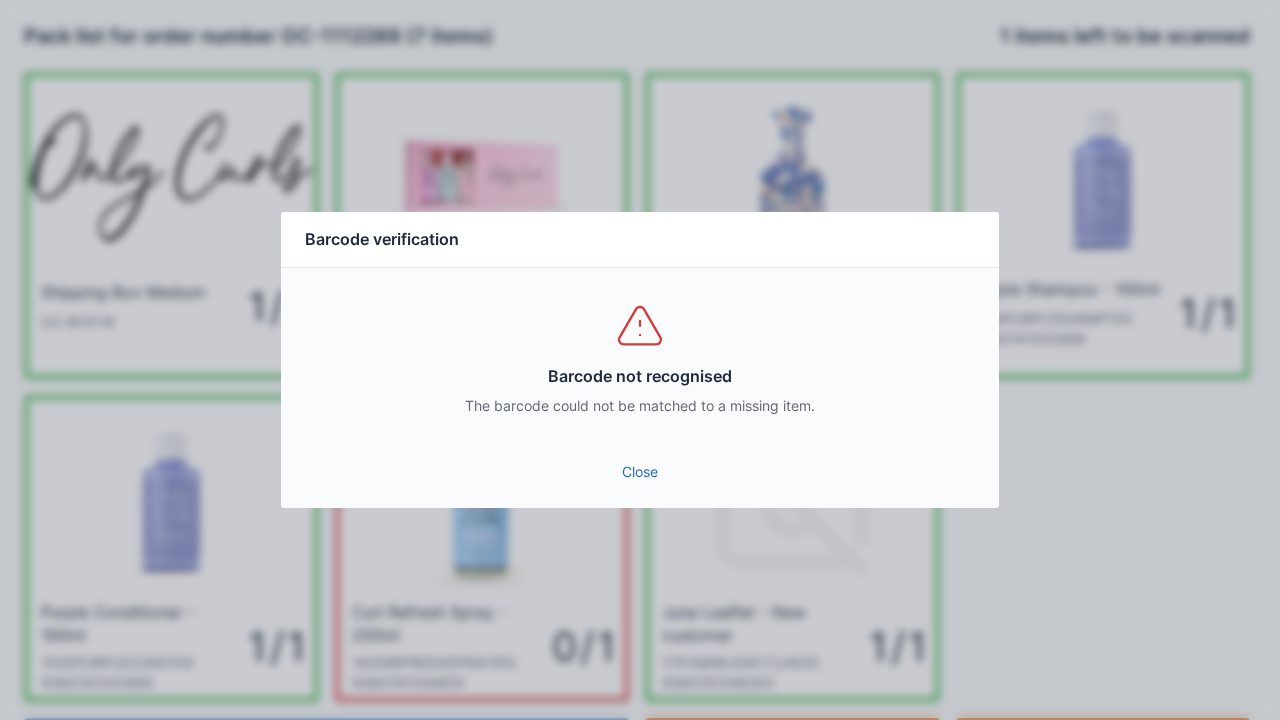 click on "Close" at bounding box center (640, 472) 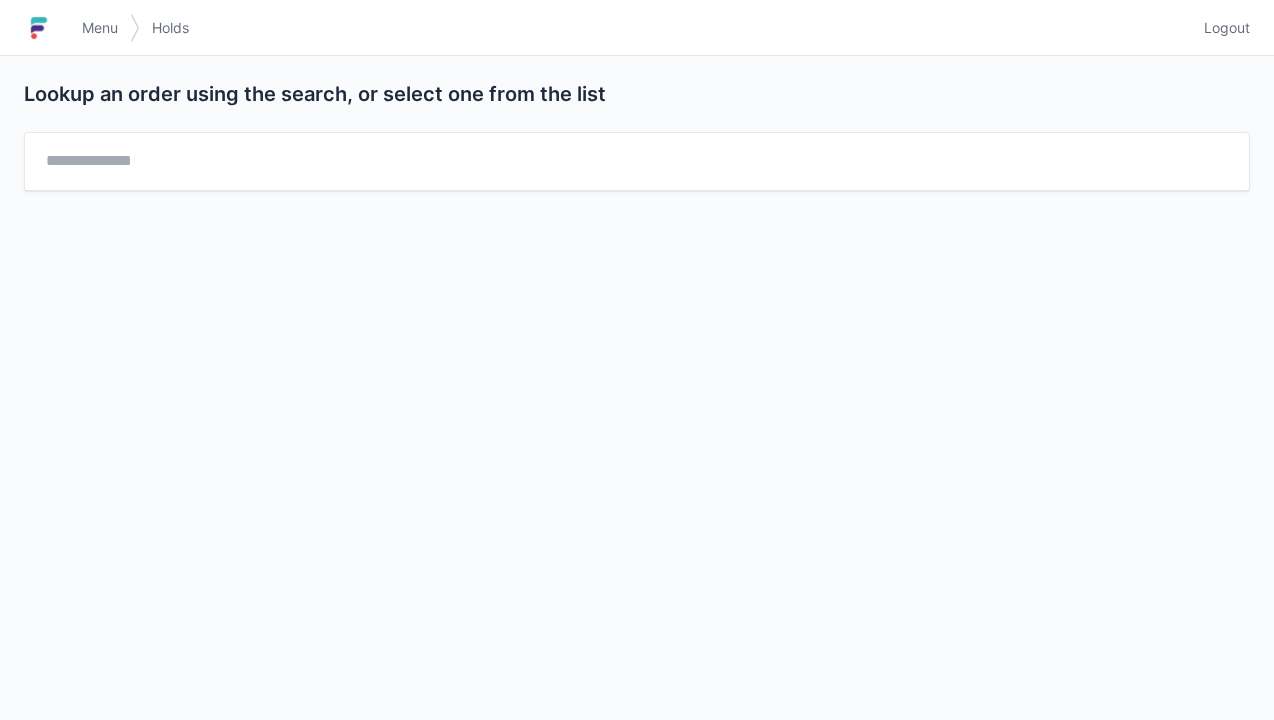 scroll, scrollTop: 0, scrollLeft: 0, axis: both 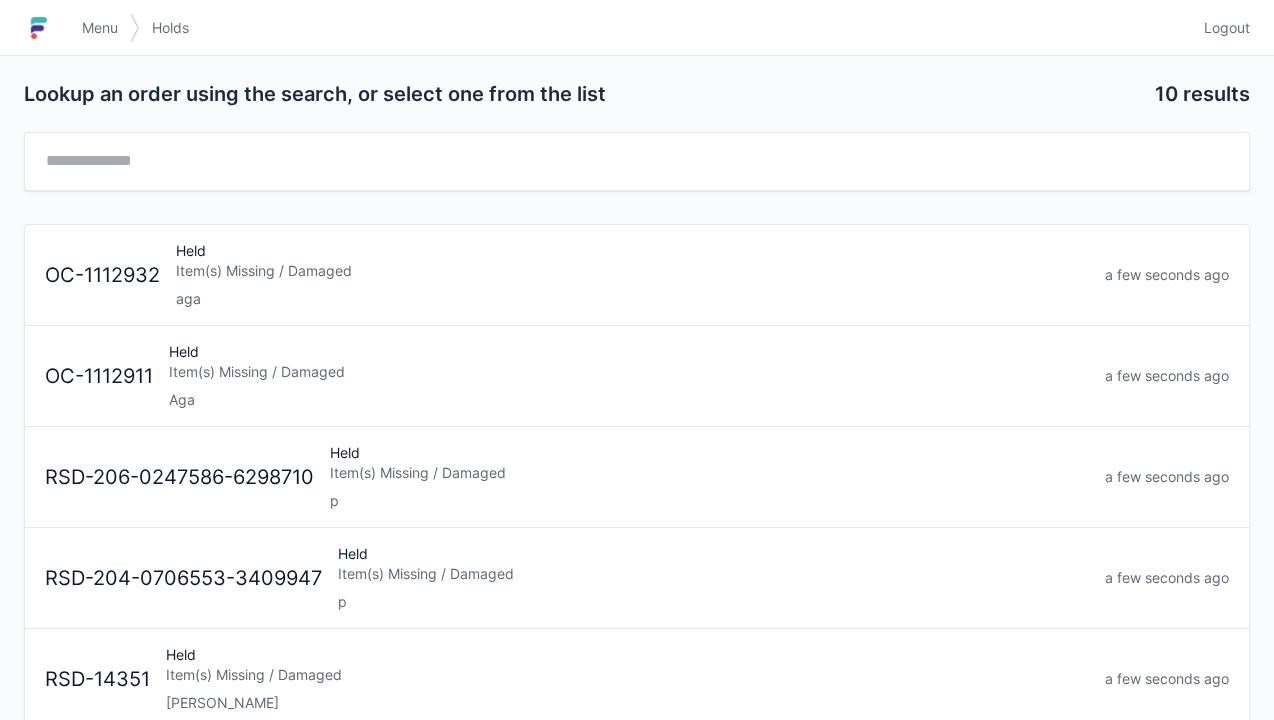 click on "Item(s) Missing / Damaged" at bounding box center [632, 271] 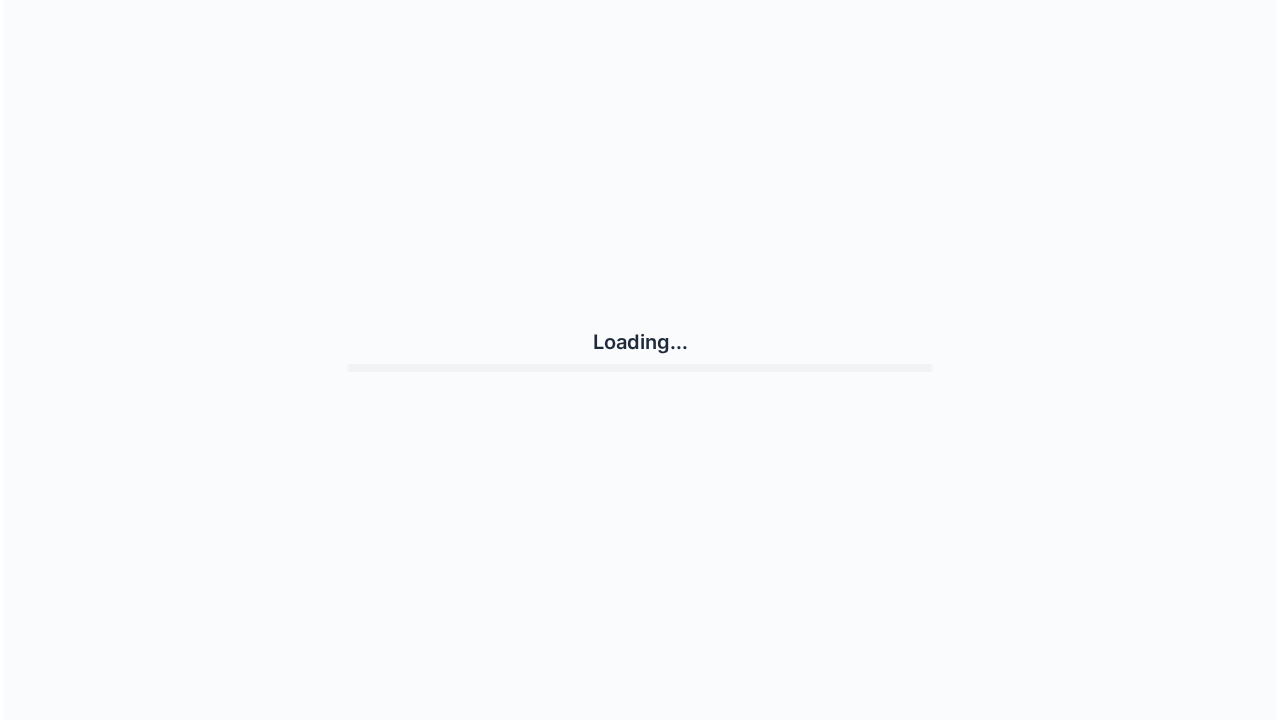 scroll, scrollTop: 0, scrollLeft: 0, axis: both 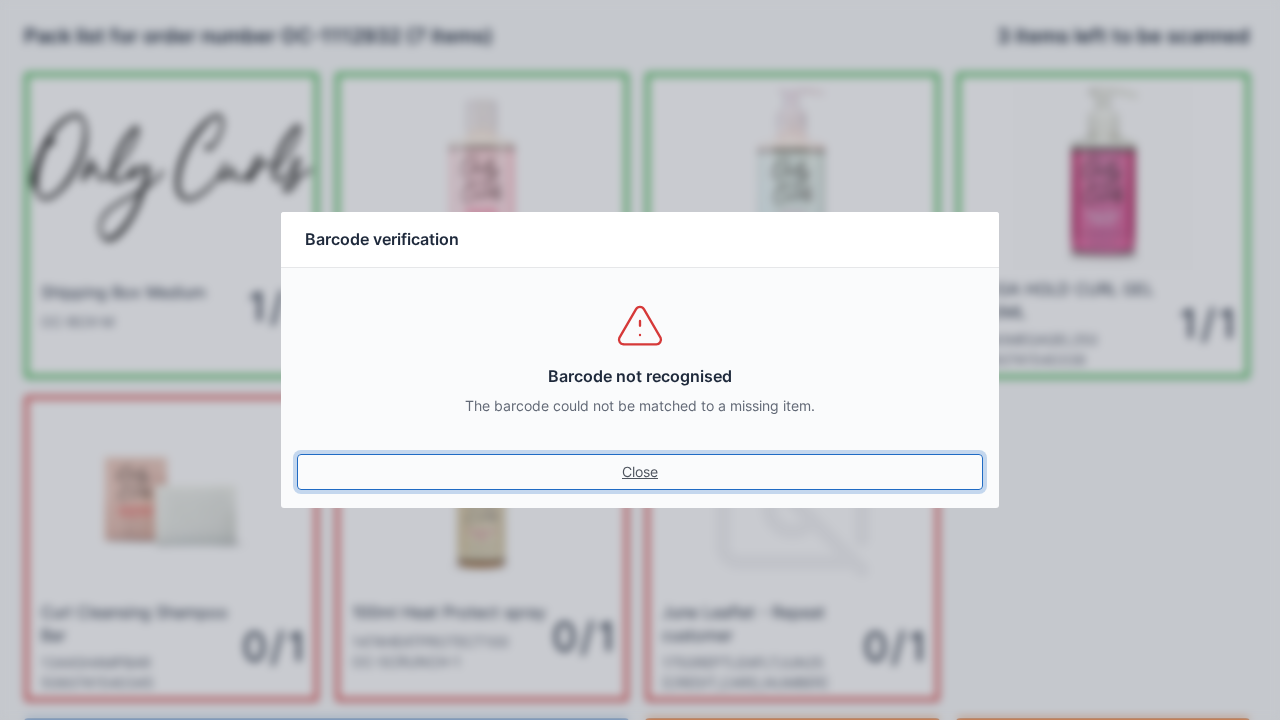 click on "Close" at bounding box center (640, 472) 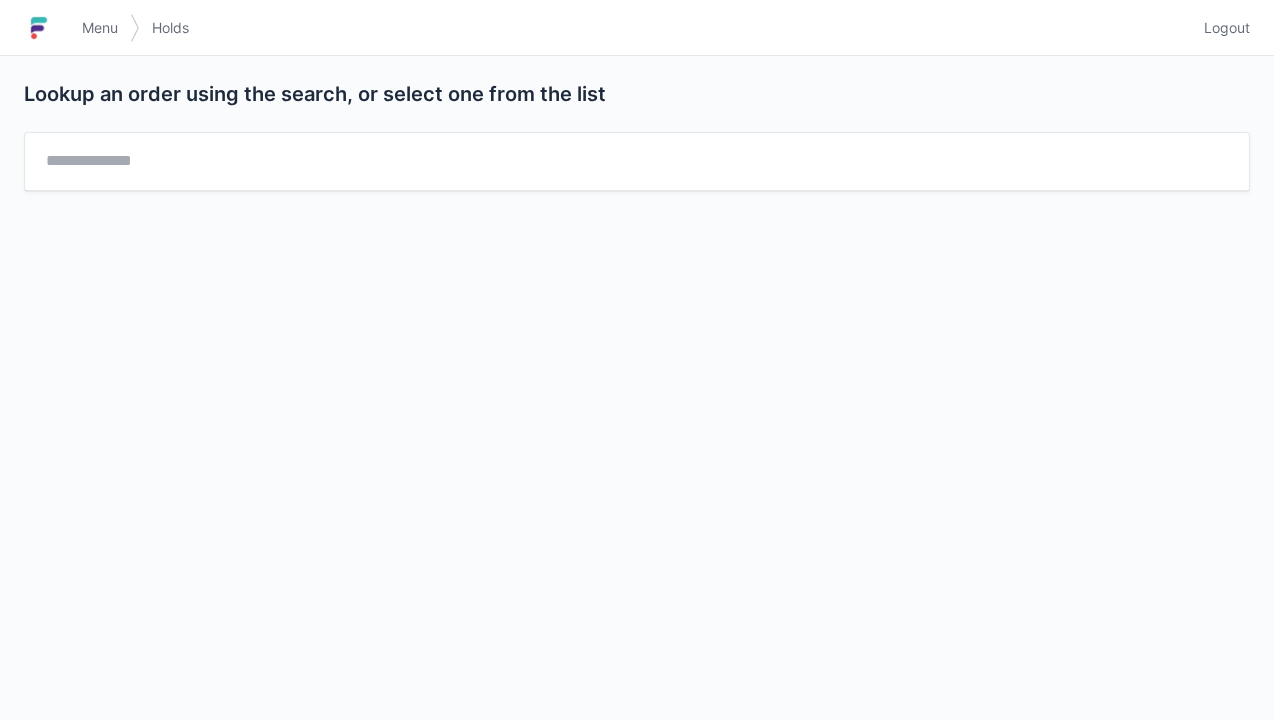scroll, scrollTop: 0, scrollLeft: 0, axis: both 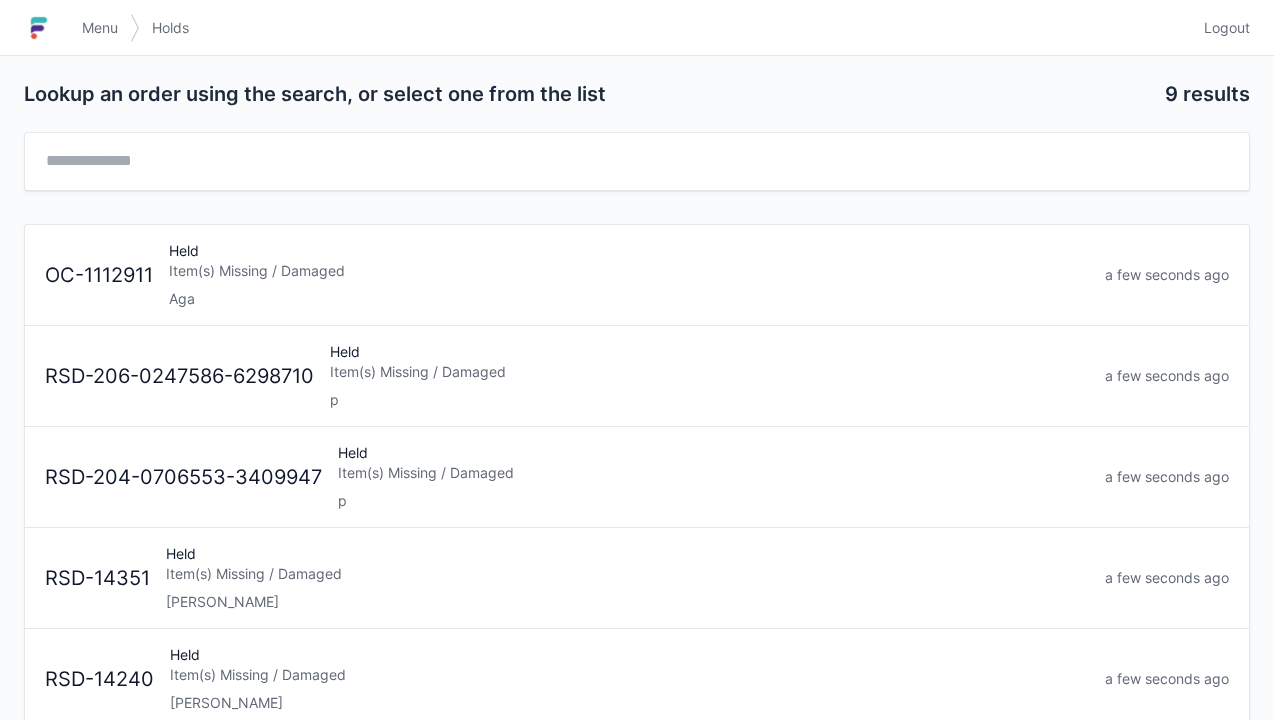 click on "Item(s) Missing / Damaged" at bounding box center (629, 271) 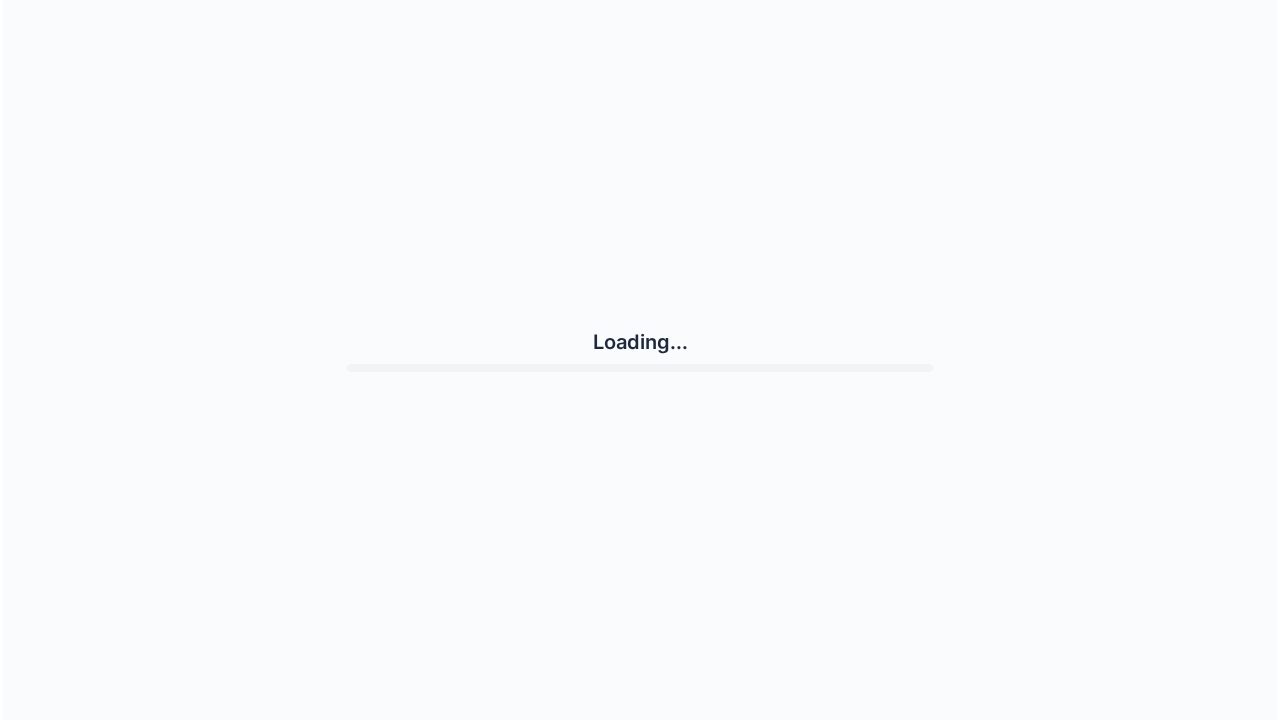 scroll, scrollTop: 0, scrollLeft: 0, axis: both 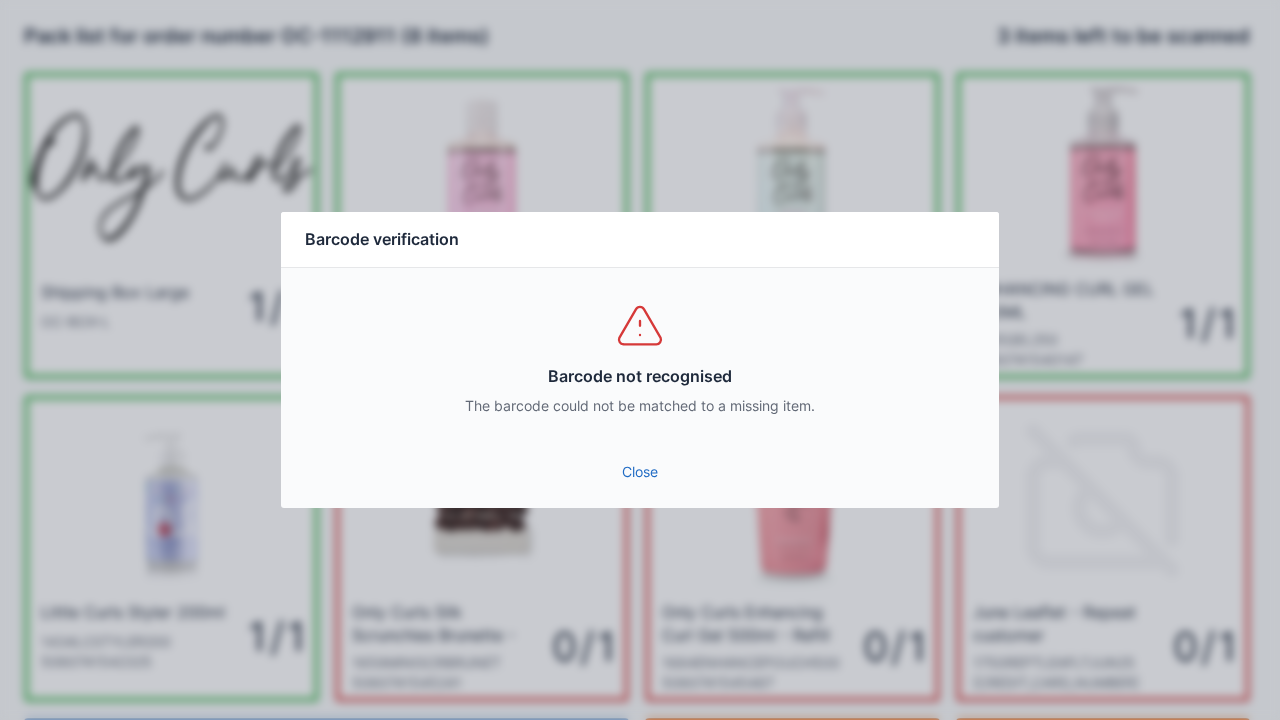 click on "Close" at bounding box center (640, 472) 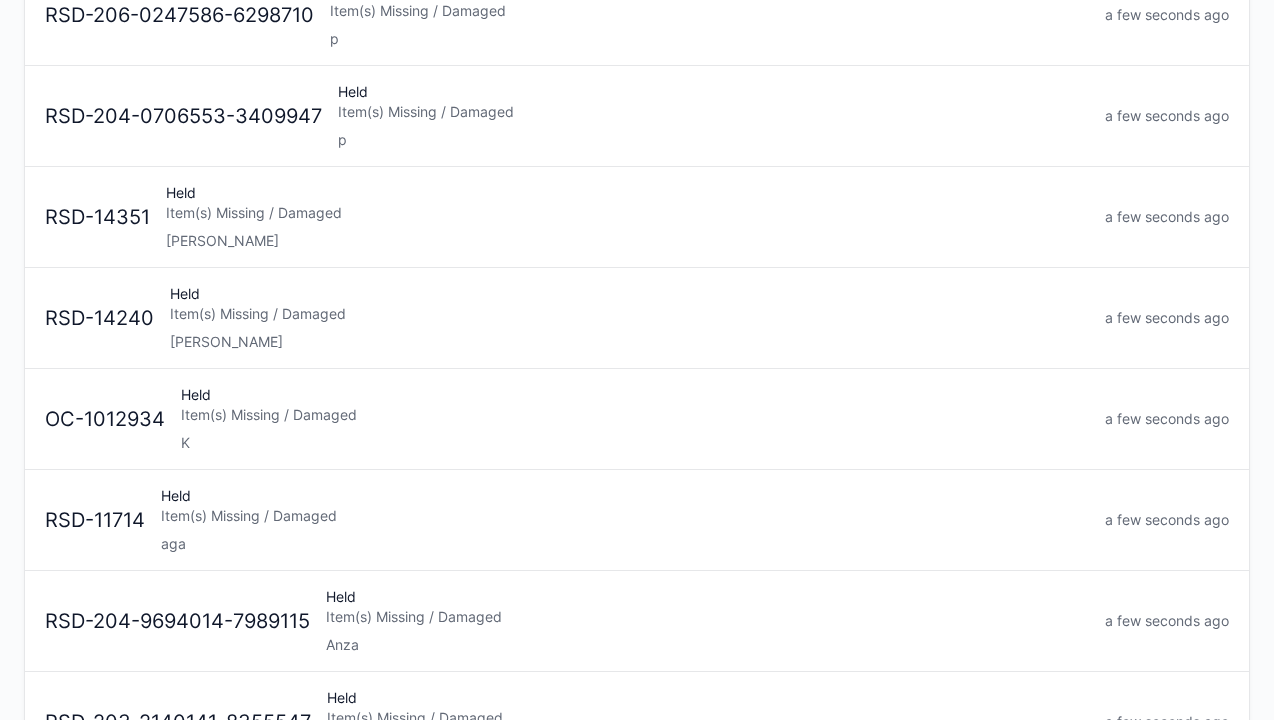 scroll, scrollTop: 273, scrollLeft: 0, axis: vertical 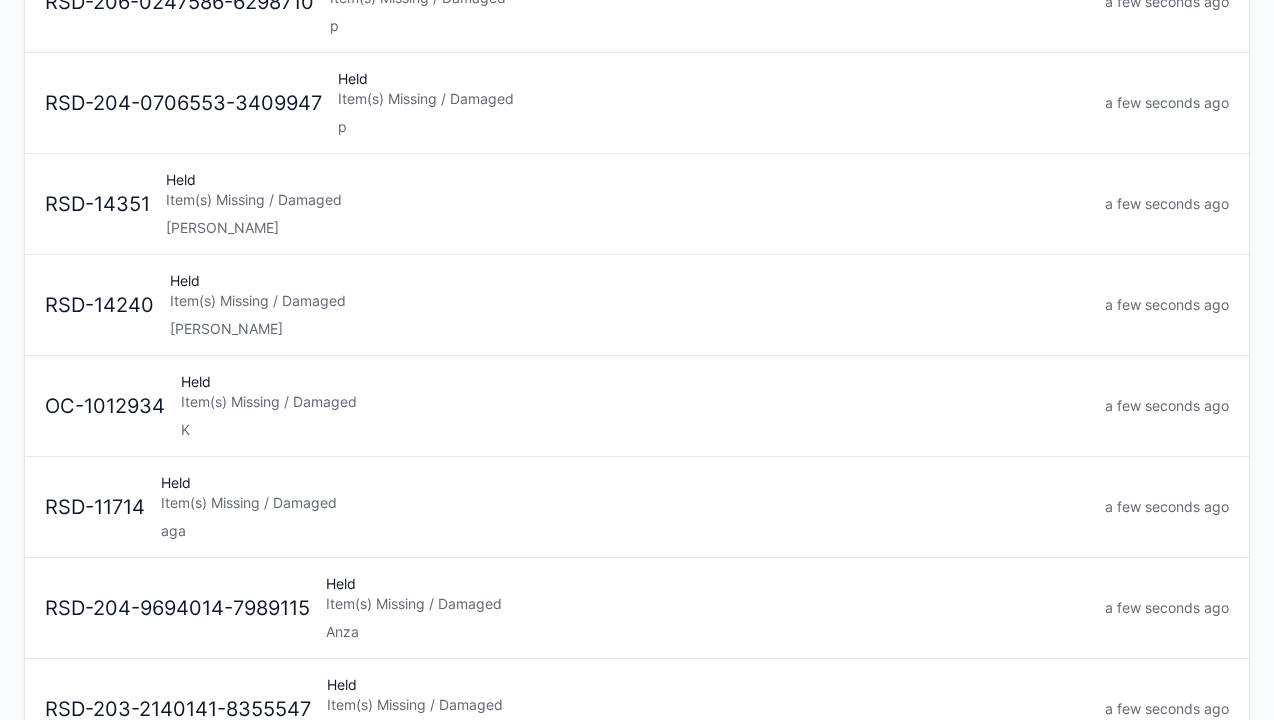 click on "K" at bounding box center (635, 430) 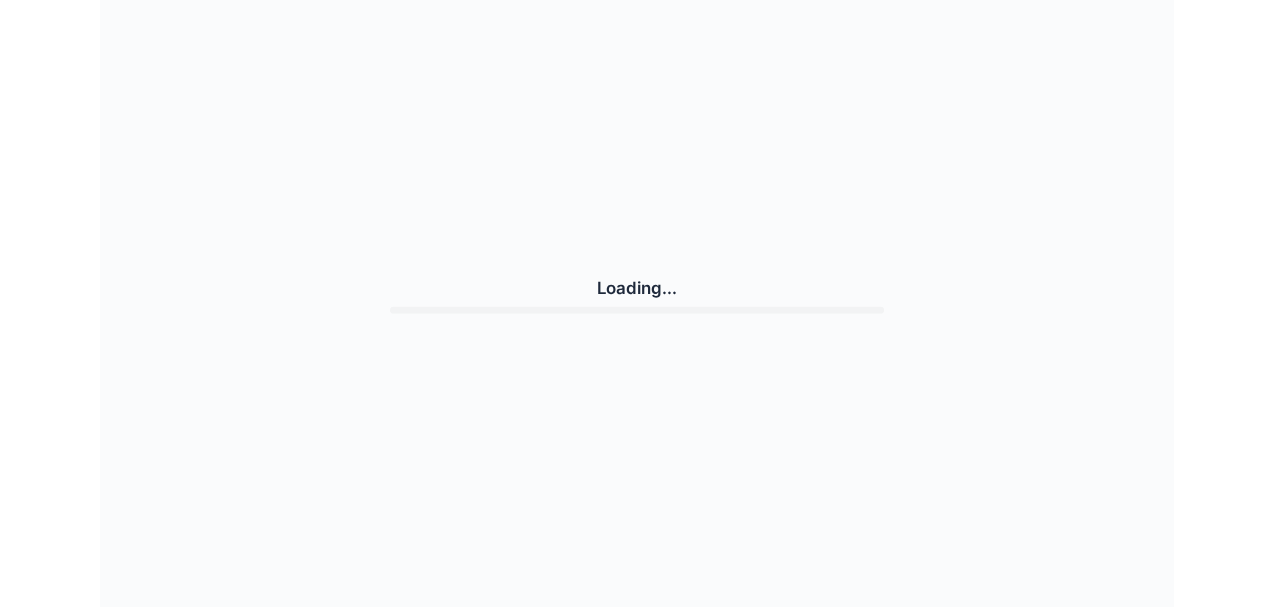 scroll, scrollTop: 0, scrollLeft: 0, axis: both 